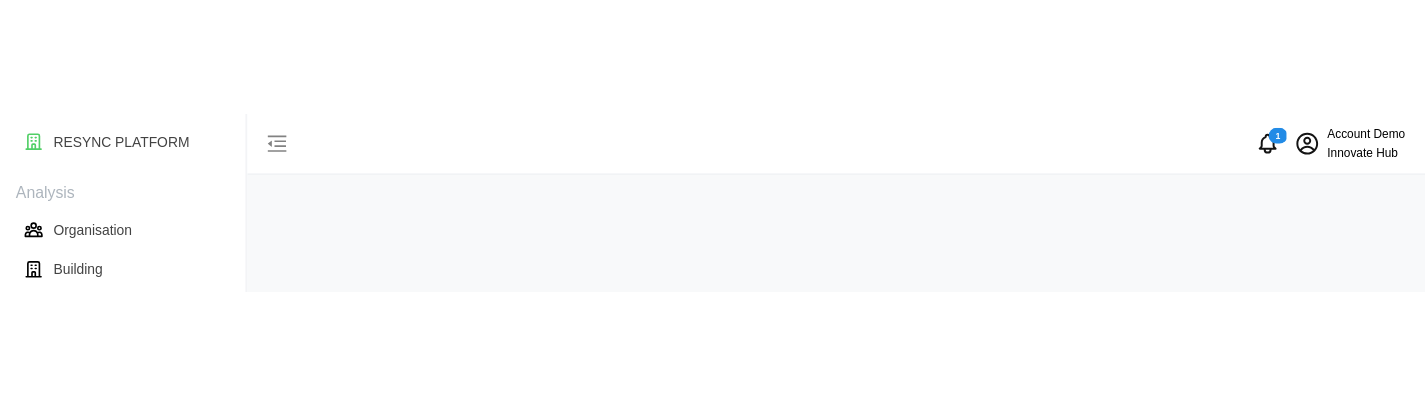 scroll, scrollTop: 0, scrollLeft: 0, axis: both 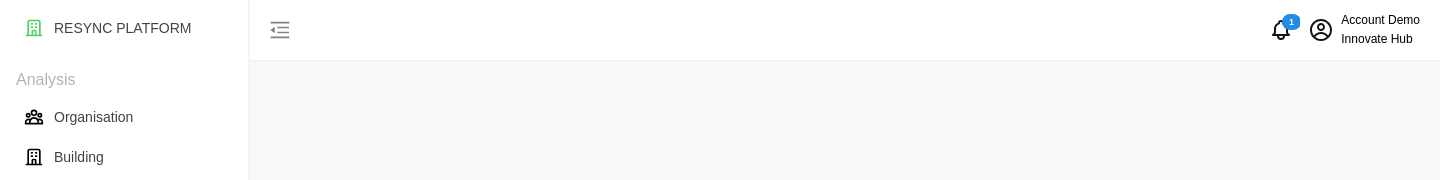 click at bounding box center [845, 90] 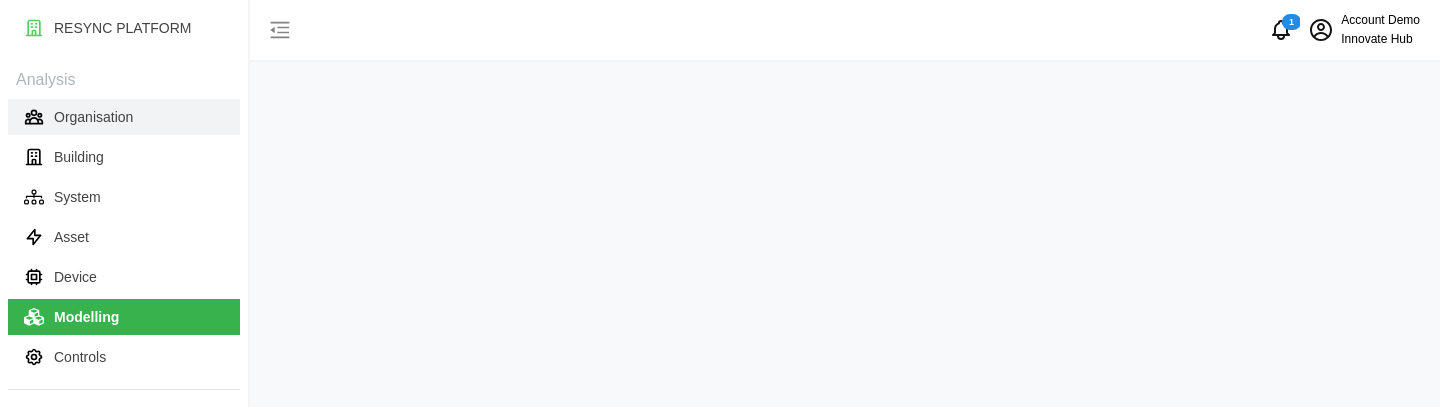 click on "Organisation" at bounding box center [93, 117] 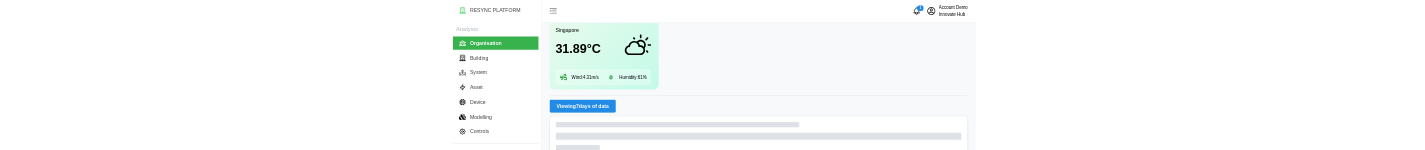 scroll, scrollTop: 429, scrollLeft: 0, axis: vertical 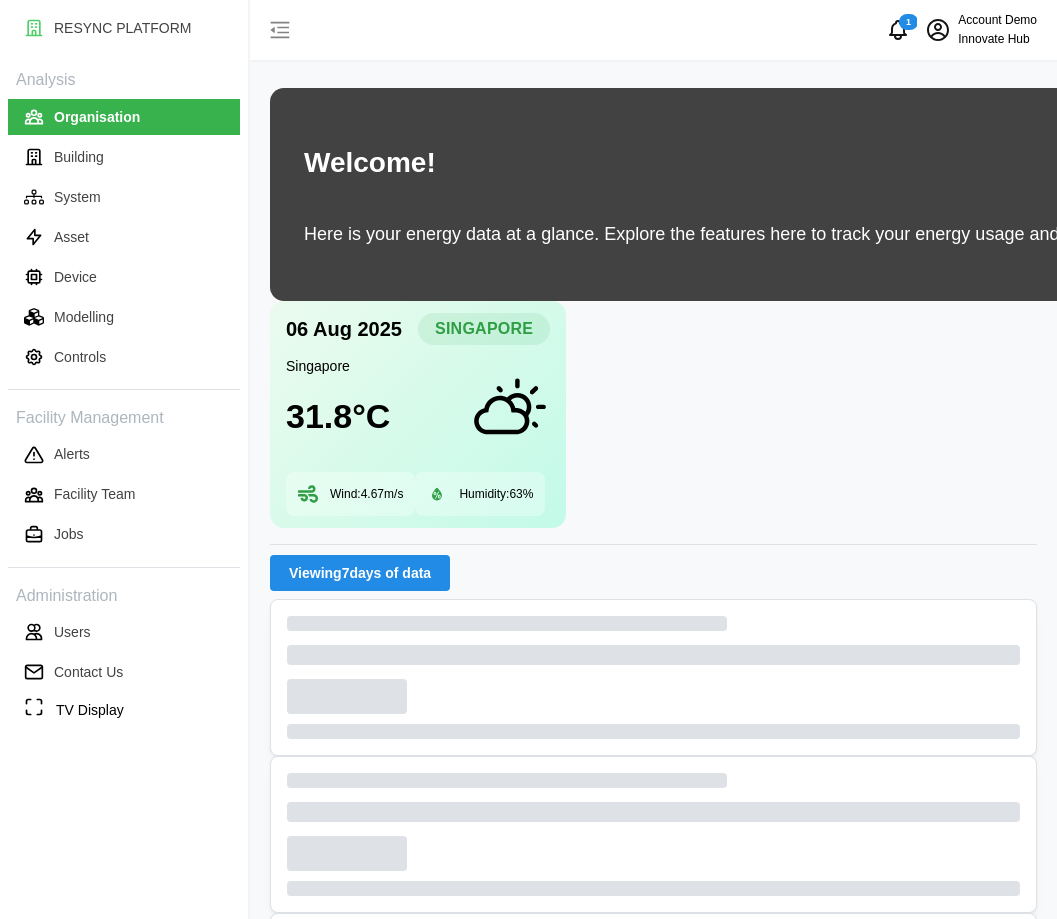 click on "Innovate Hub" at bounding box center (997, 39) 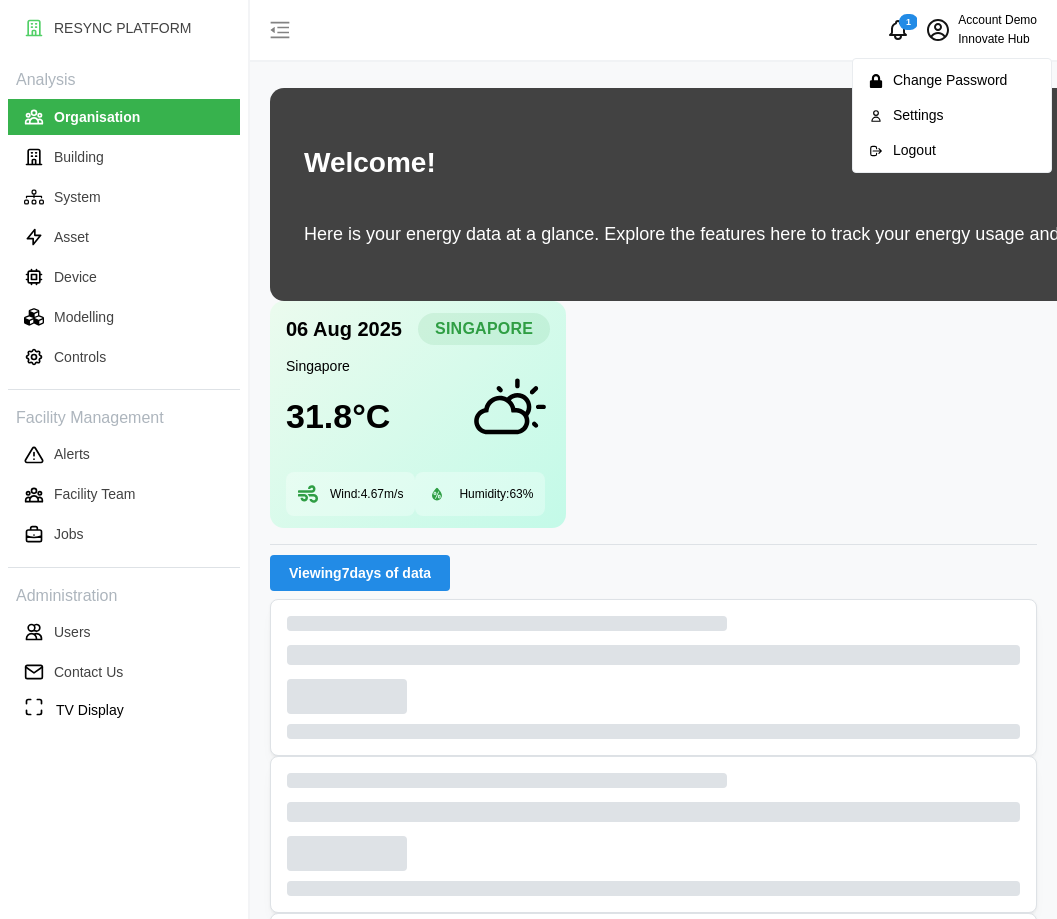 click on "Logout" at bounding box center (964, 151) 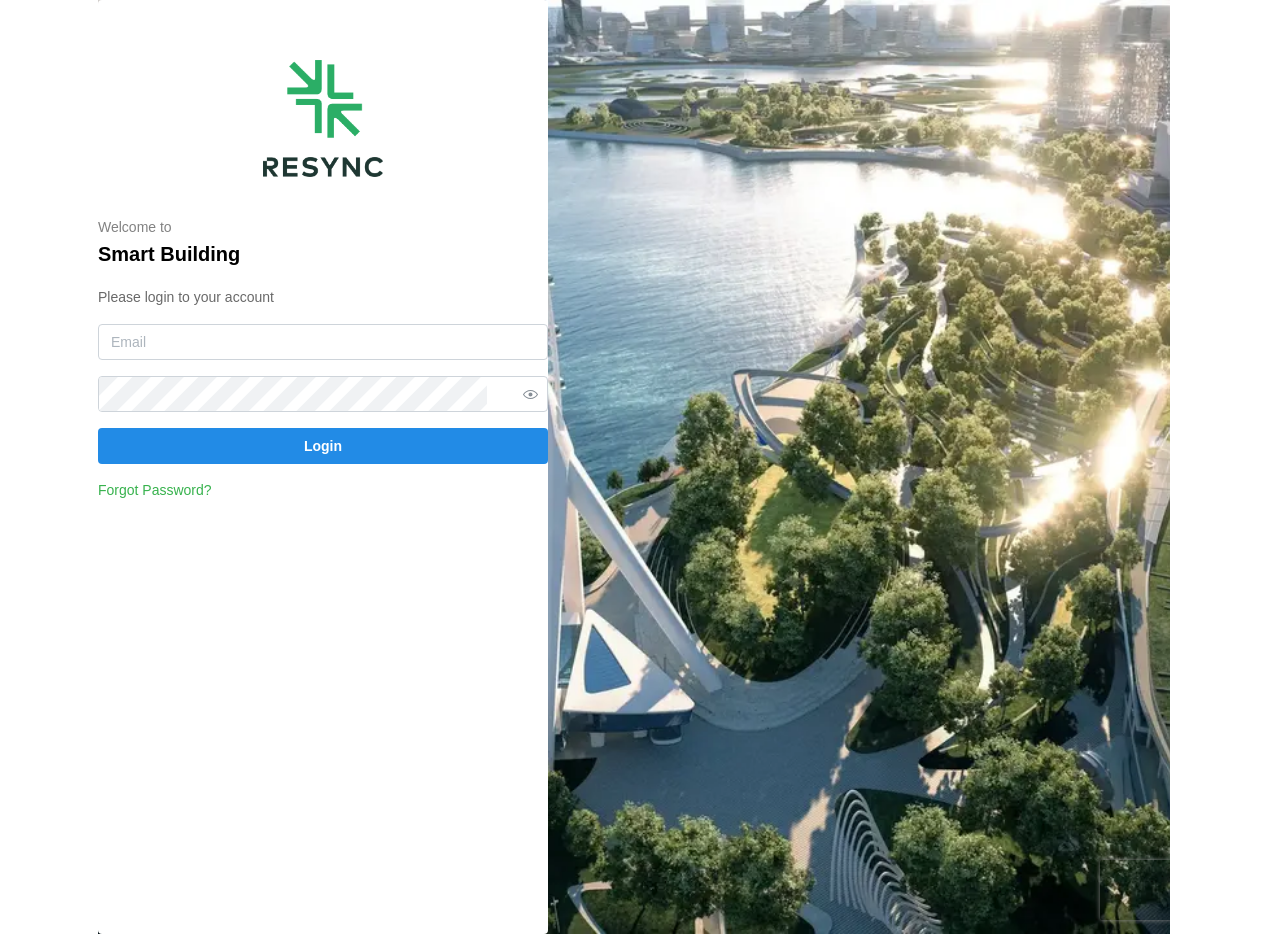 scroll, scrollTop: 0, scrollLeft: 0, axis: both 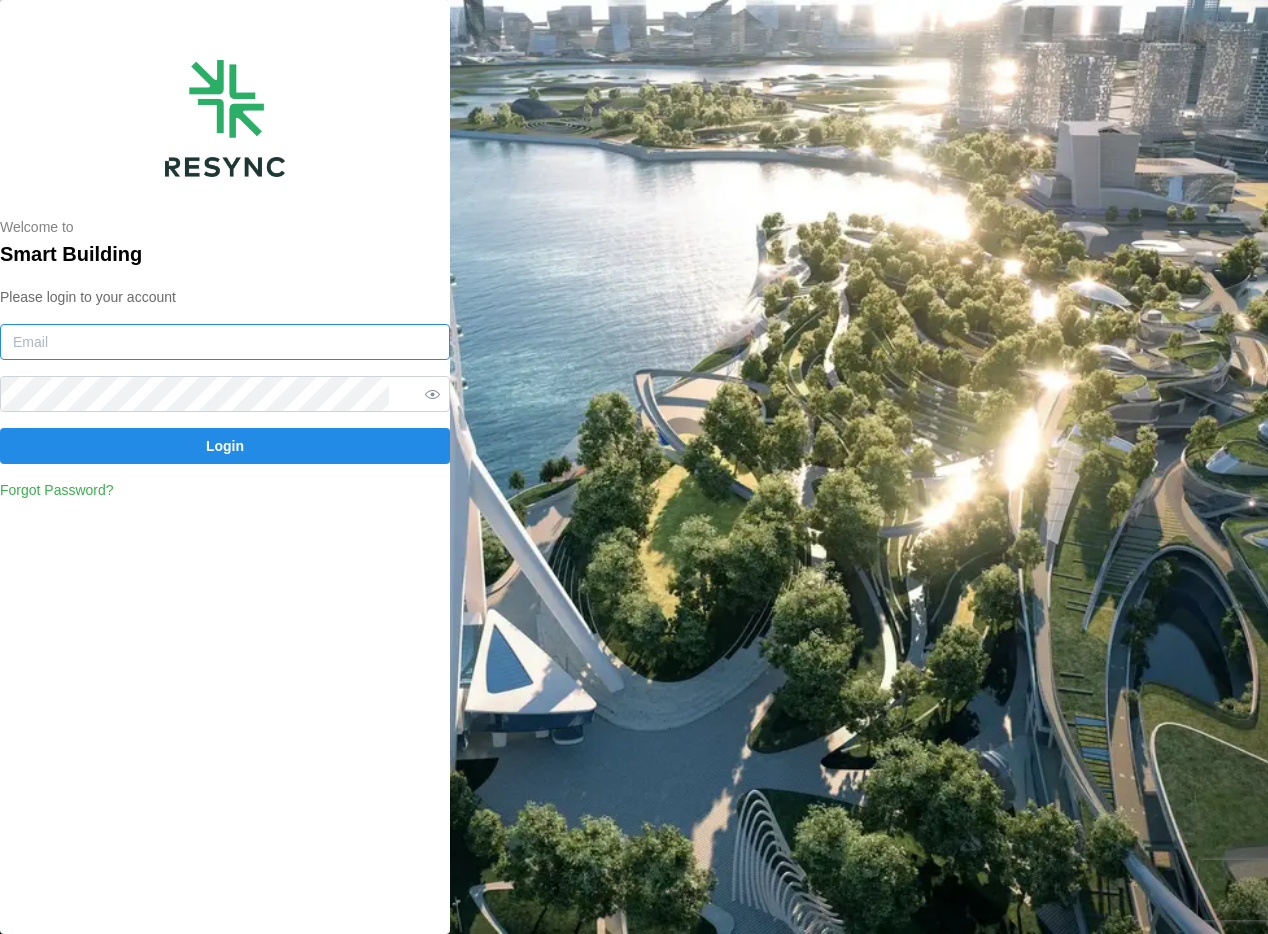 type on "huiying@resynctech.com" 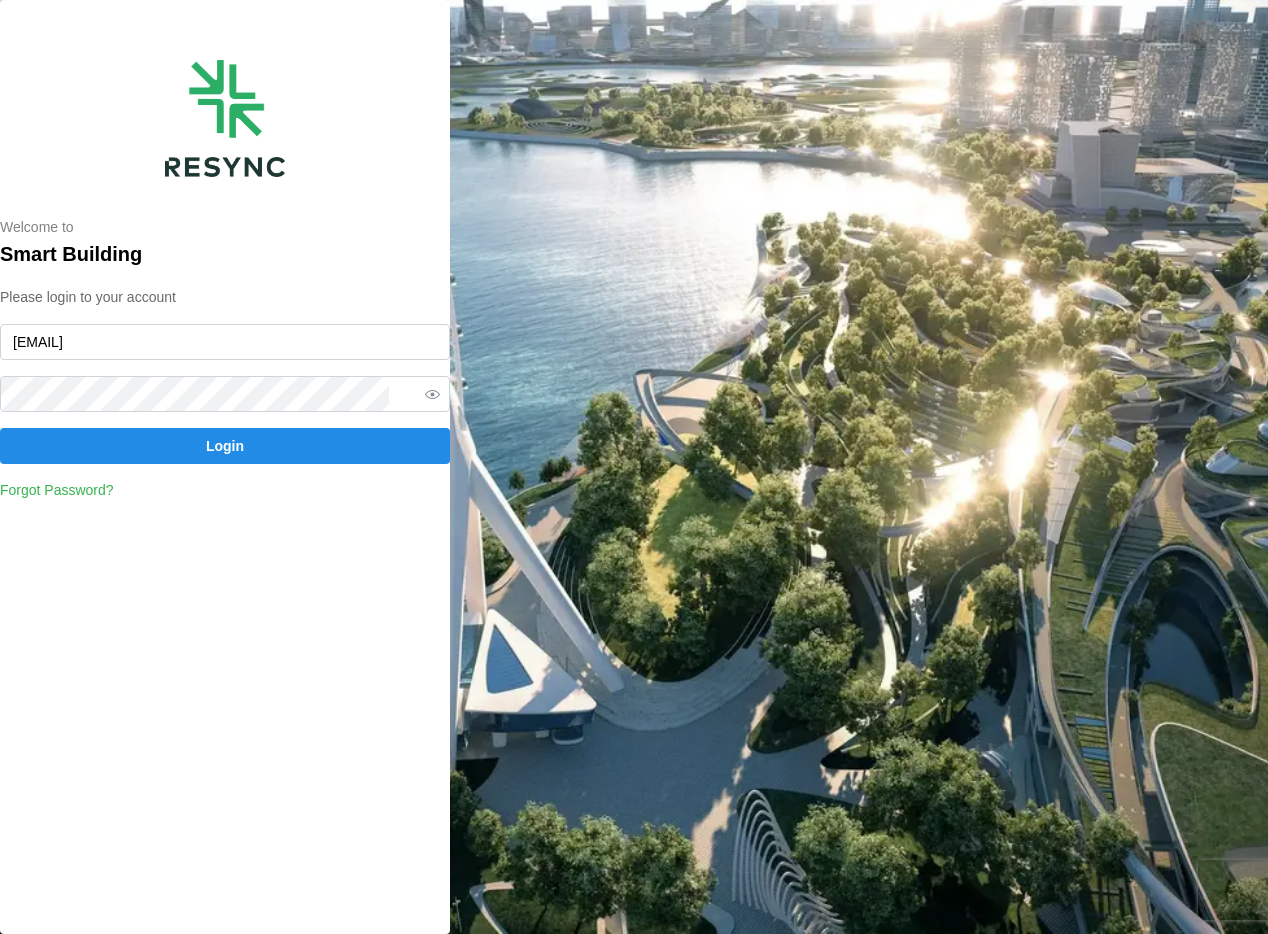 click on "Forgot Password?" at bounding box center [225, 490] 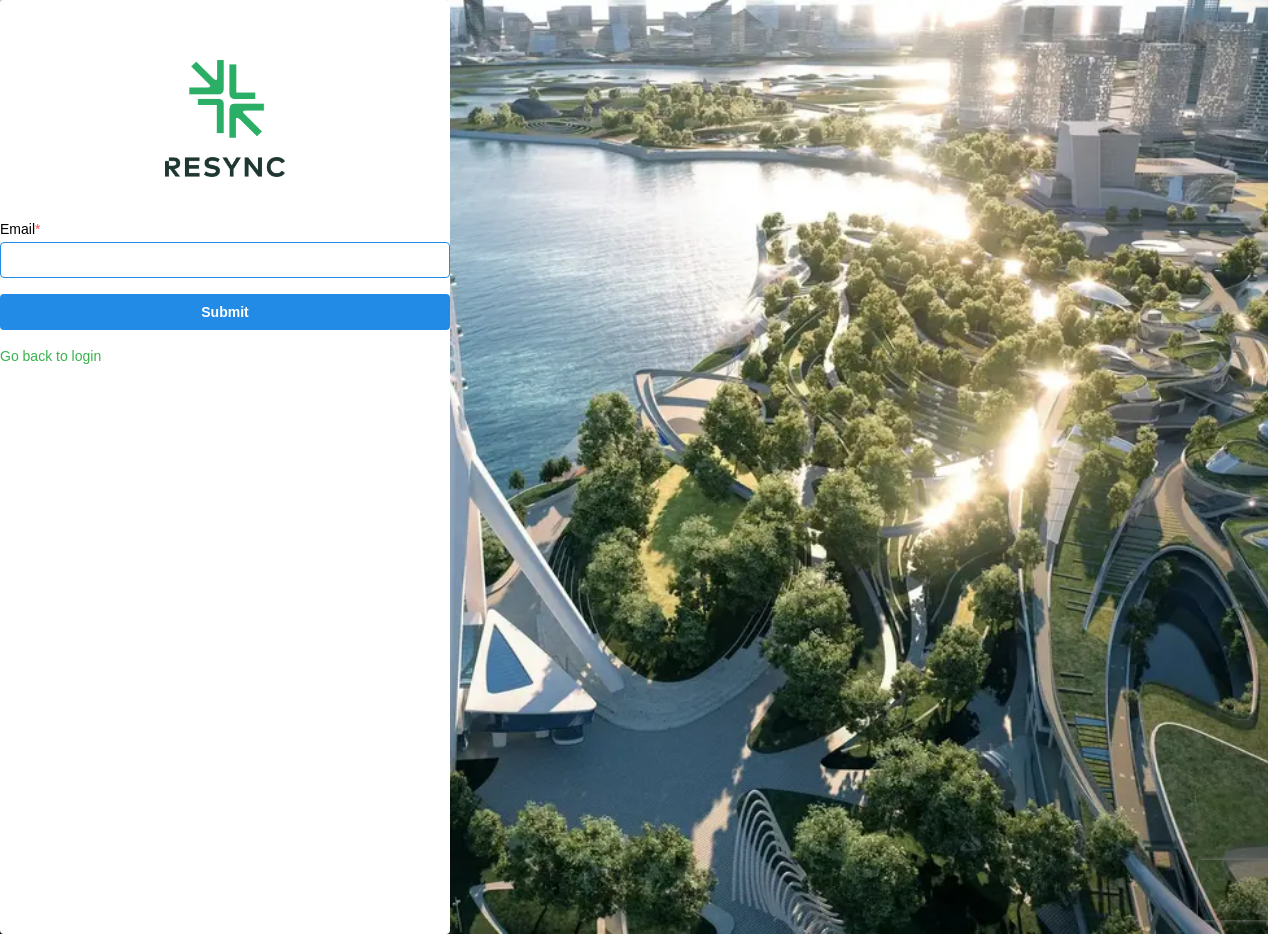 click on "Email  *" at bounding box center (225, 260) 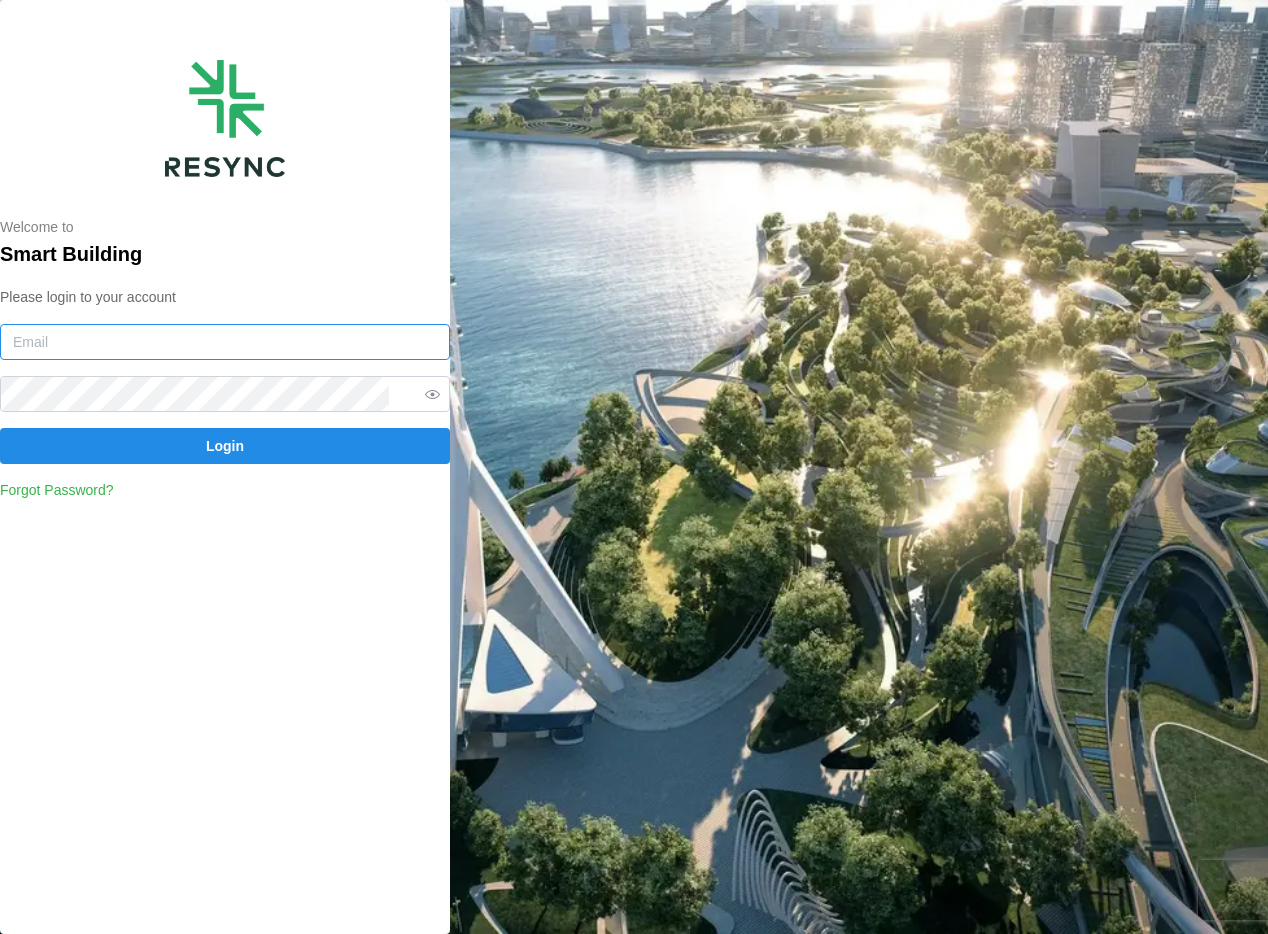 type on "huiying@resynctech.com" 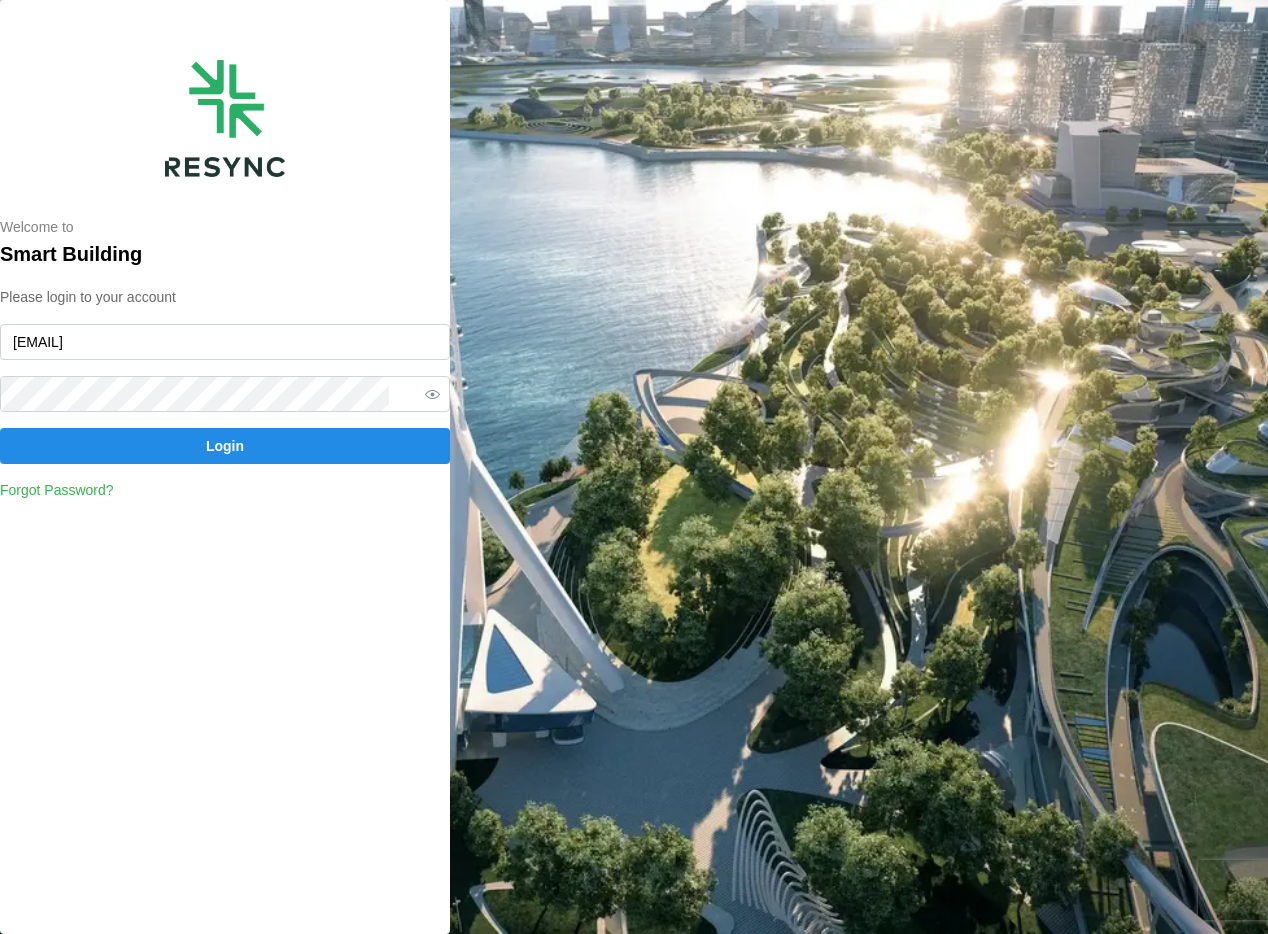 click on "Login" at bounding box center [225, 446] 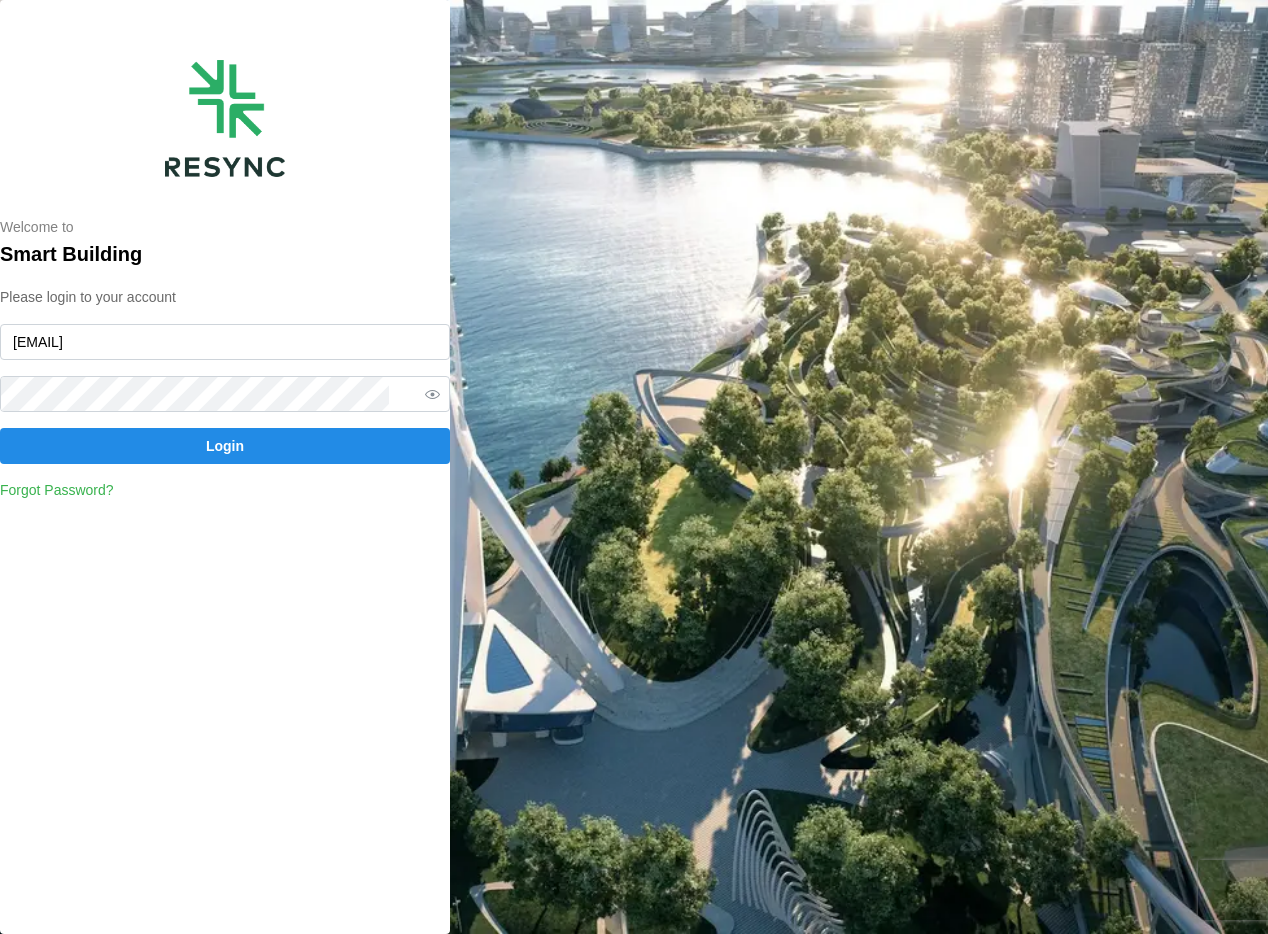 click on "Login" at bounding box center (225, 446) 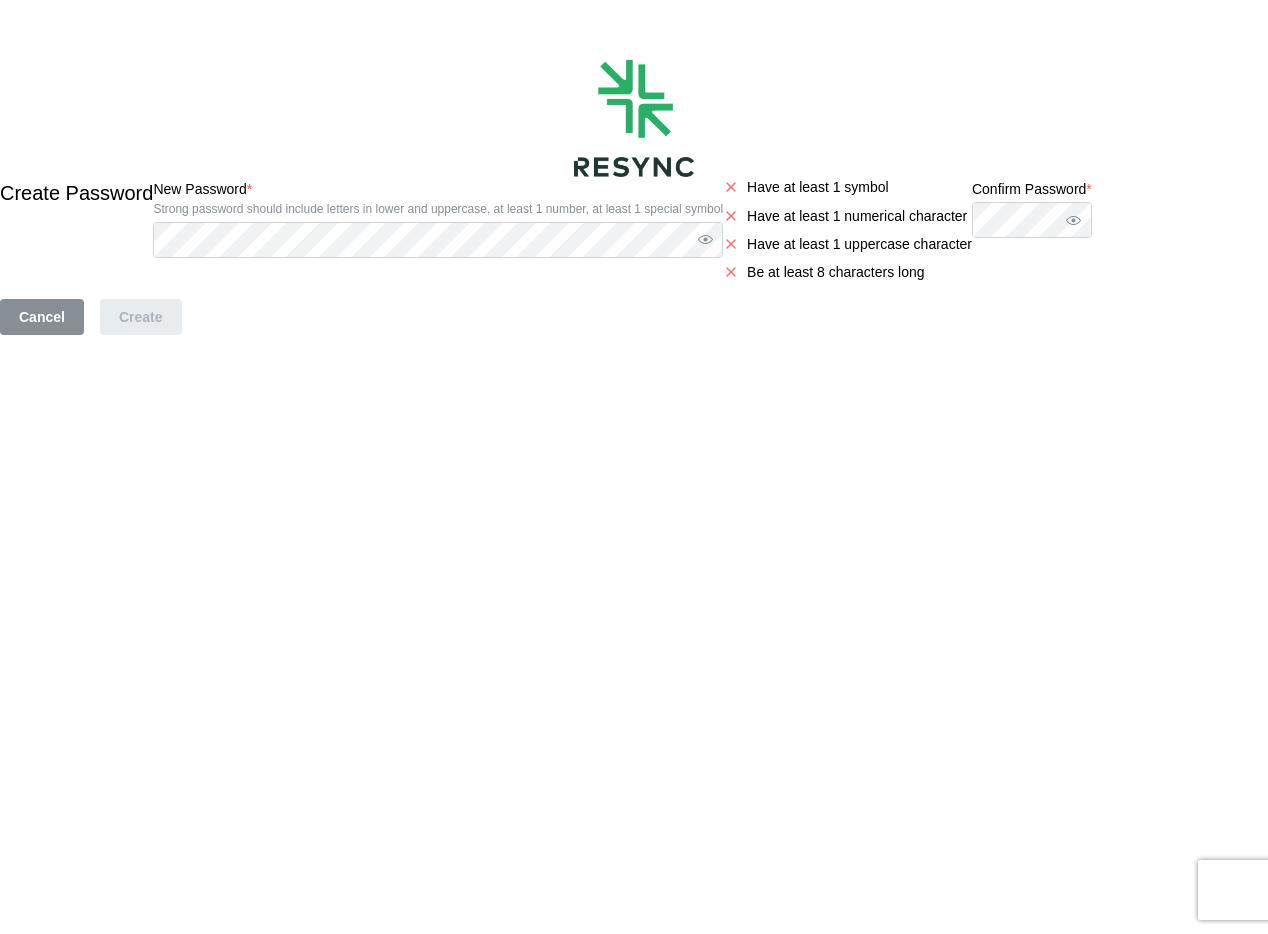 scroll, scrollTop: 0, scrollLeft: 0, axis: both 